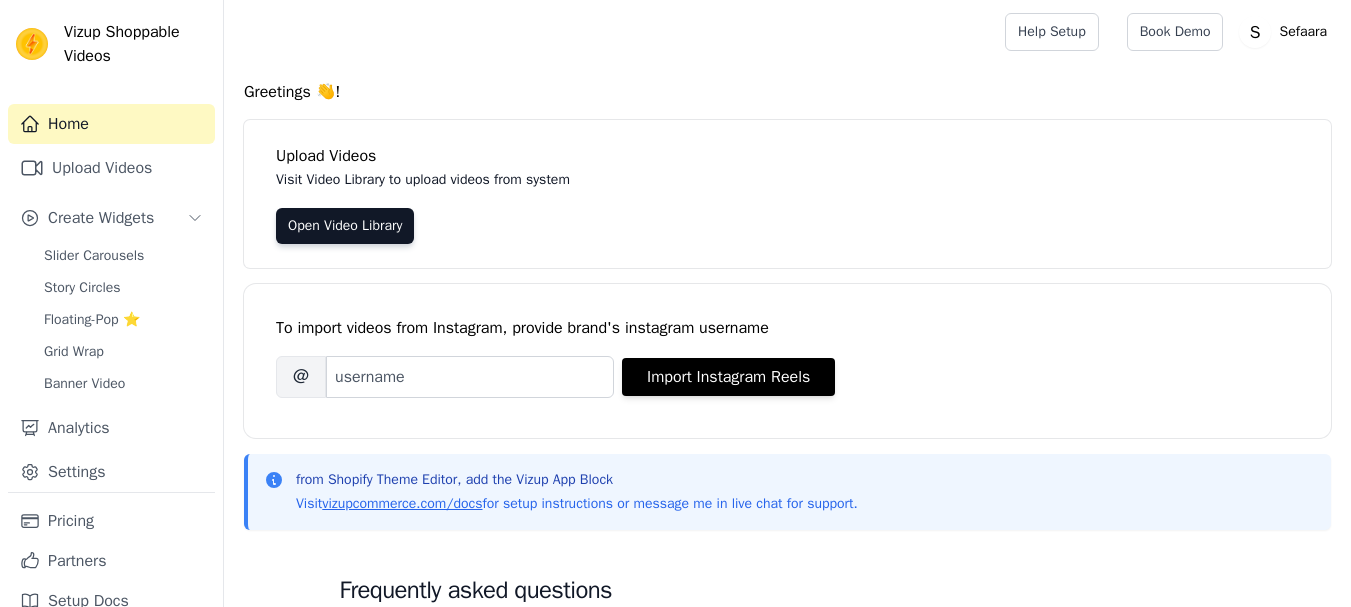 scroll, scrollTop: 0, scrollLeft: 0, axis: both 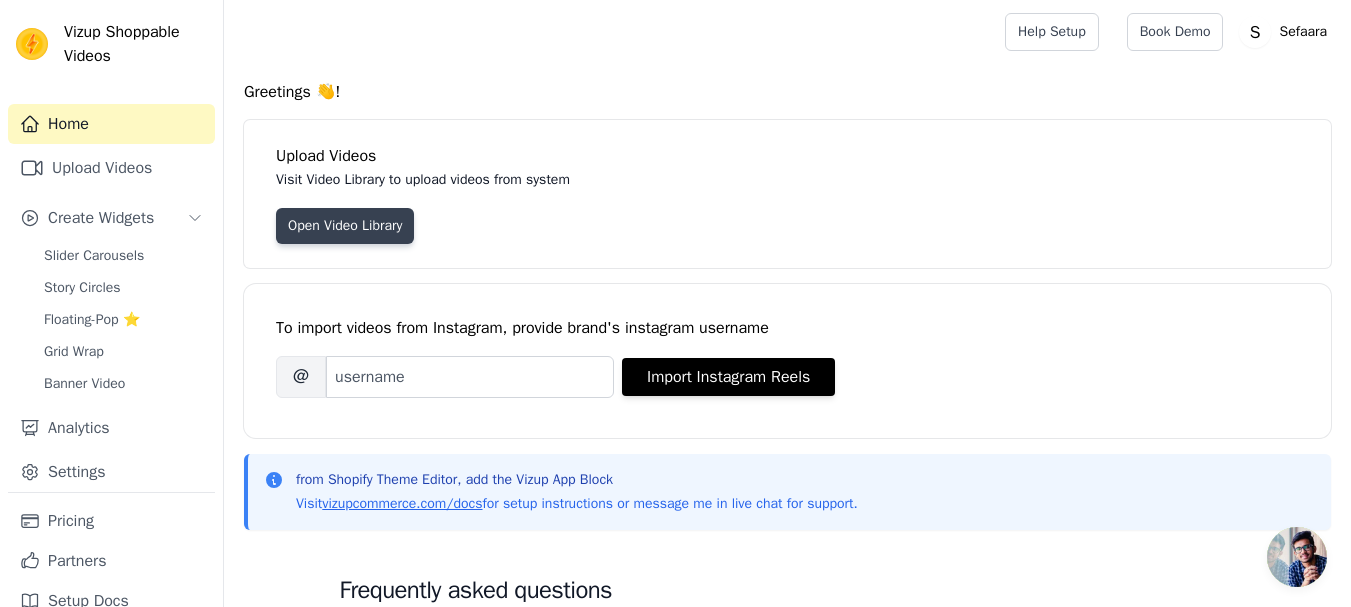 click on "Open Video Library" at bounding box center [345, 226] 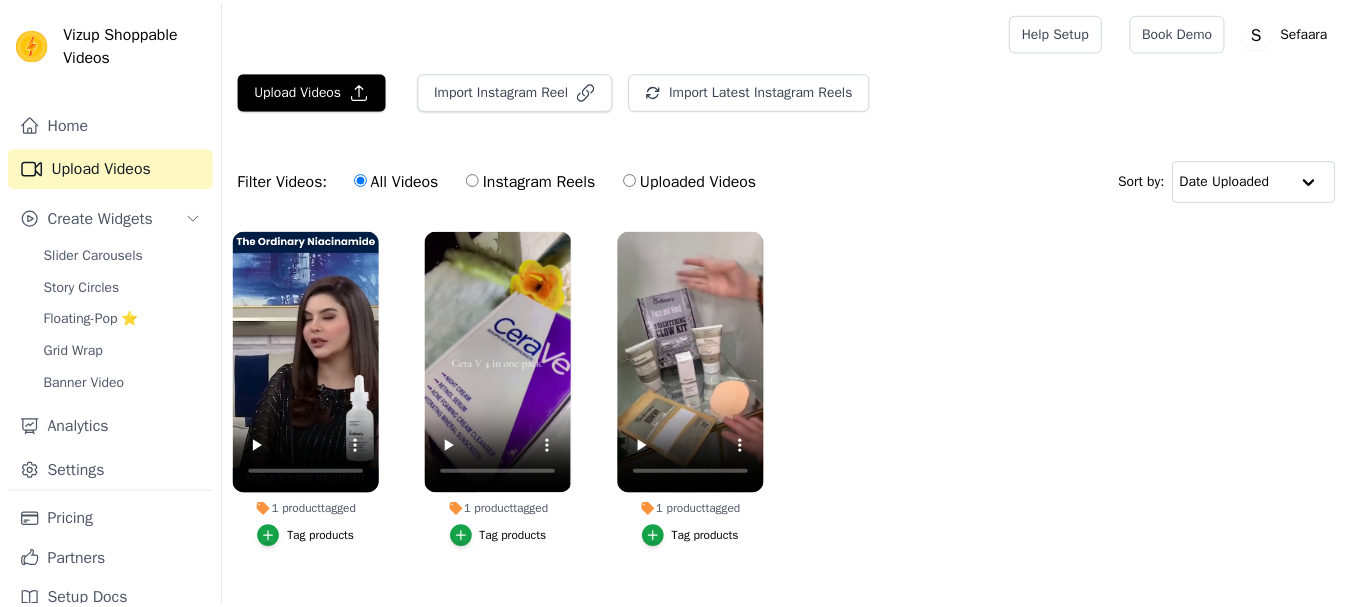 scroll, scrollTop: 0, scrollLeft: 0, axis: both 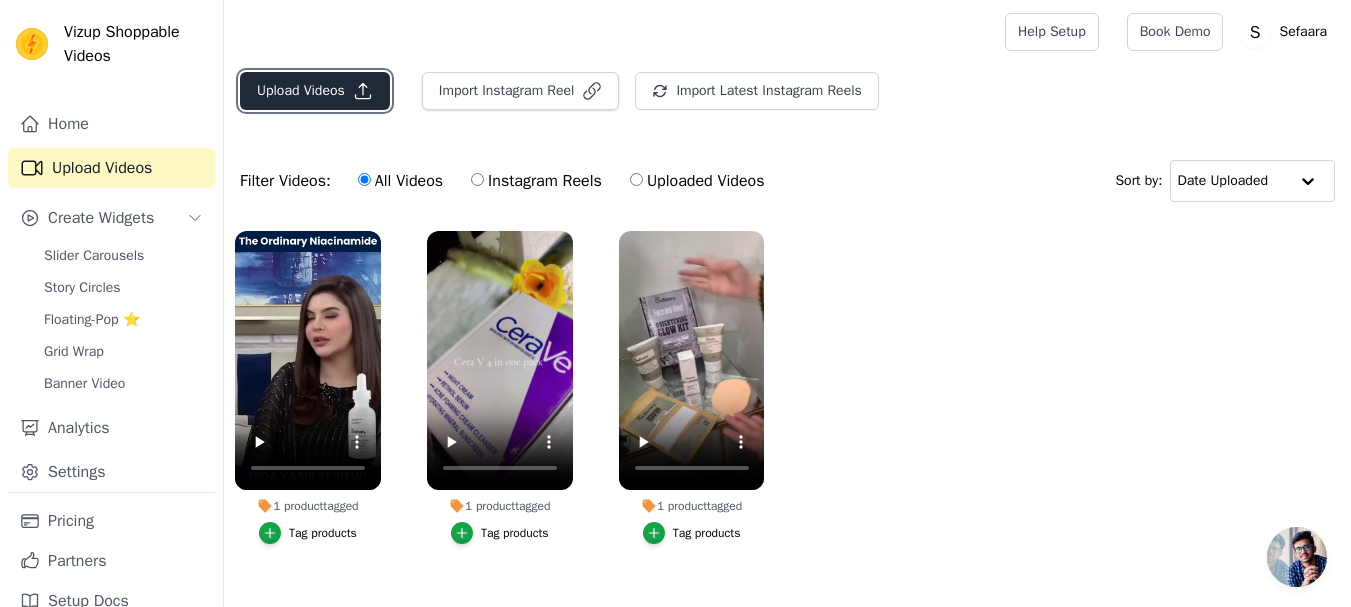 click on "Upload Videos" at bounding box center (315, 91) 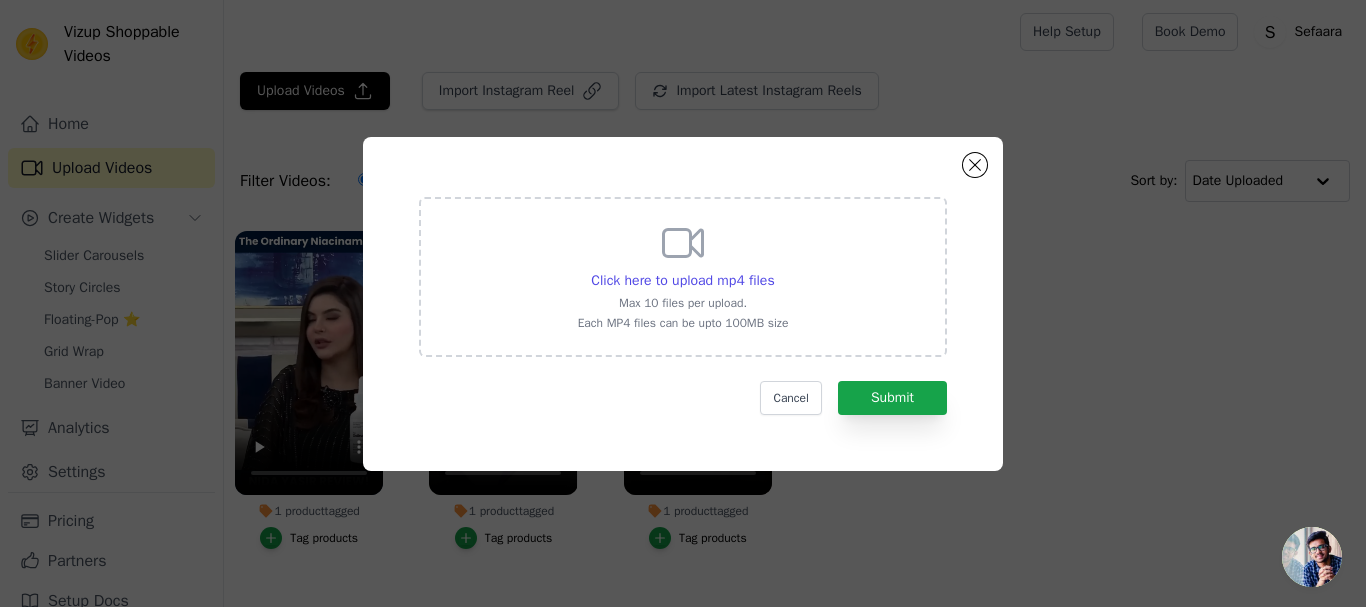 click on "Click here to upload mp4 files     Max 10 files per upload.   Each MP4 files can be upto 100MB size" at bounding box center (683, 275) 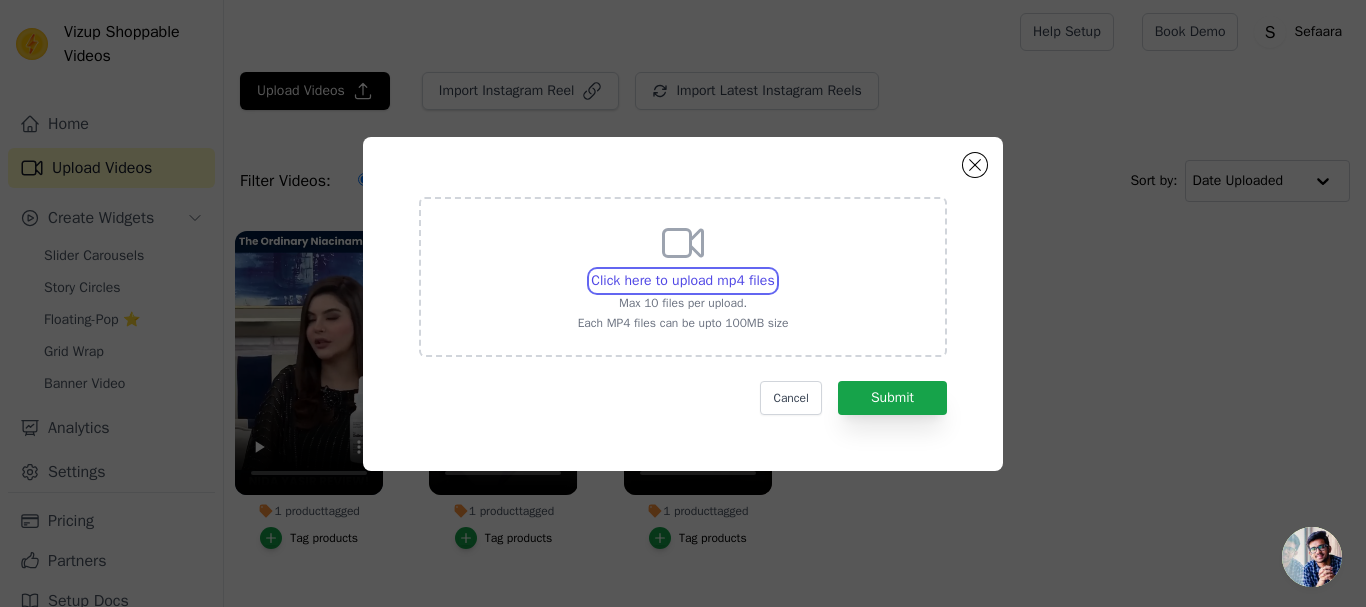 click on "Click here to upload mp4 files     Max 10 files per upload.   Each MP4 files can be upto 100MB size" at bounding box center (774, 270) 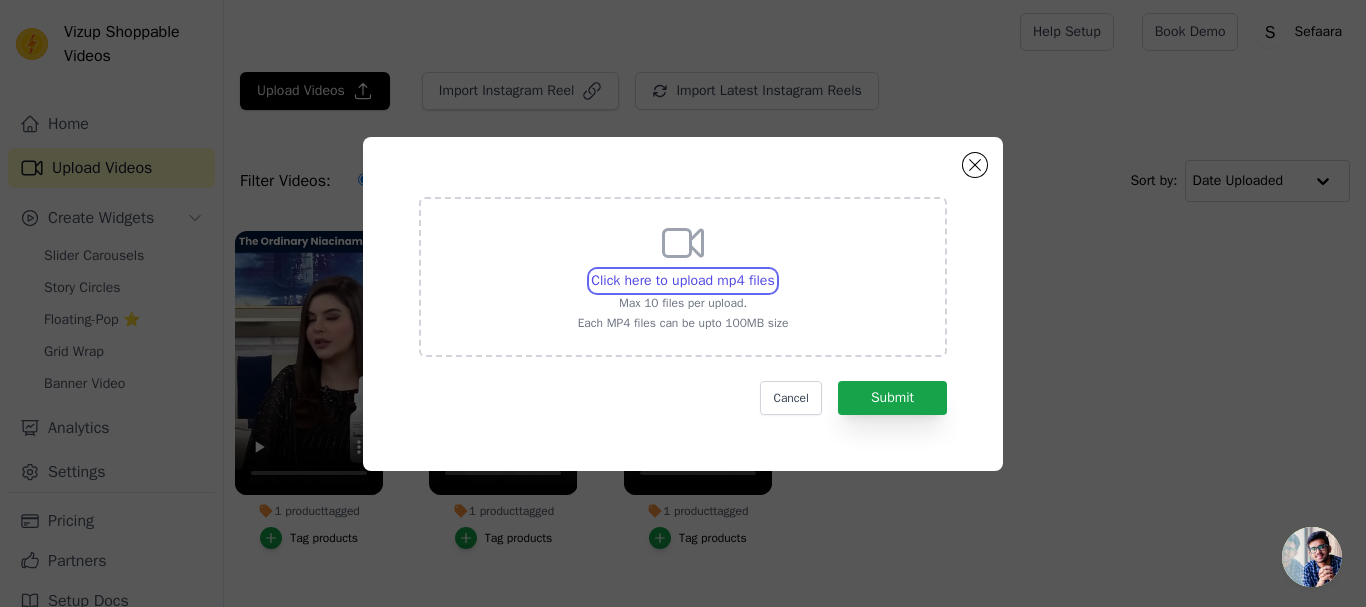 type on "C:\fakepath\AQMz5jWpxh50zjLHqt8-d0b-80Mo_8Dp9XekX3nB6W4b1BMYRAnYlcmUuiboGN67JDMCWhycqHw14I-c48JBTllgHQPcaStb51fArrBTgmfqFw.mp4" 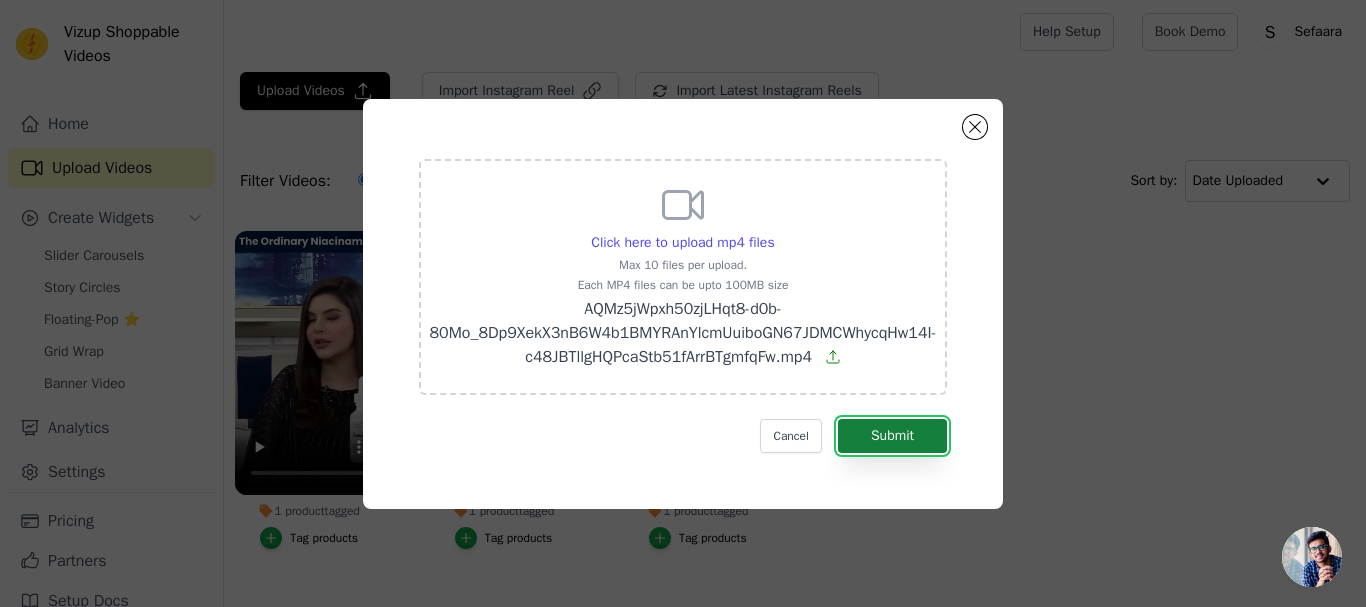 click on "Submit" at bounding box center (892, 436) 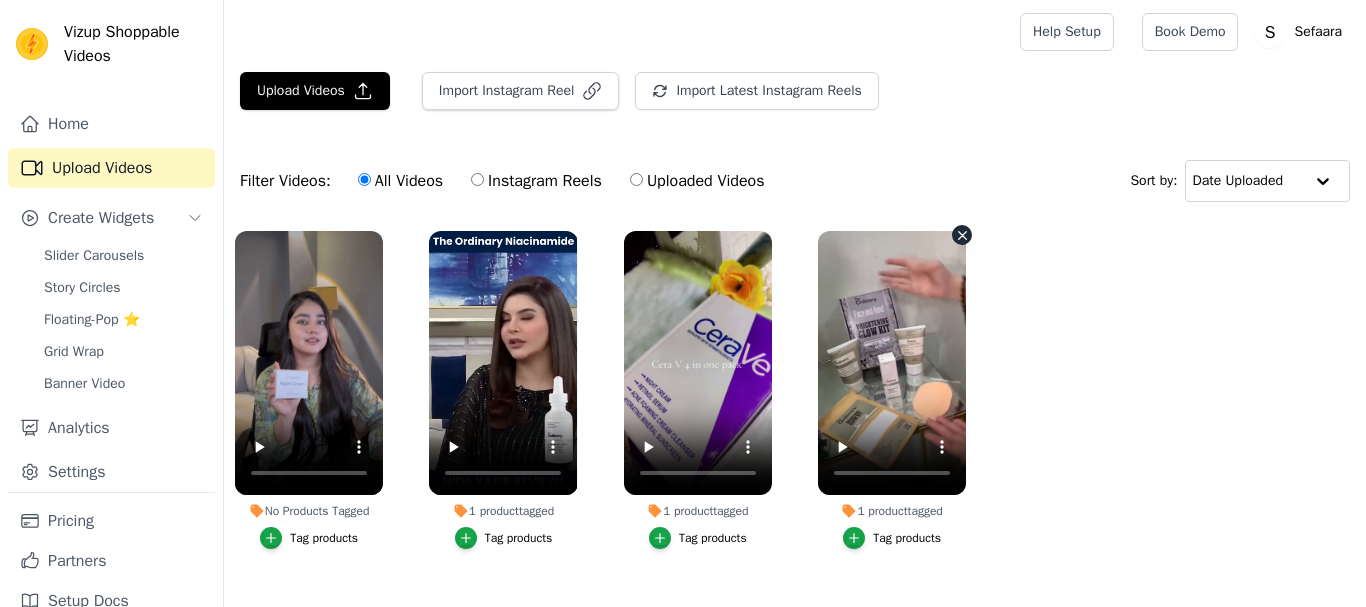 scroll, scrollTop: 0, scrollLeft: 0, axis: both 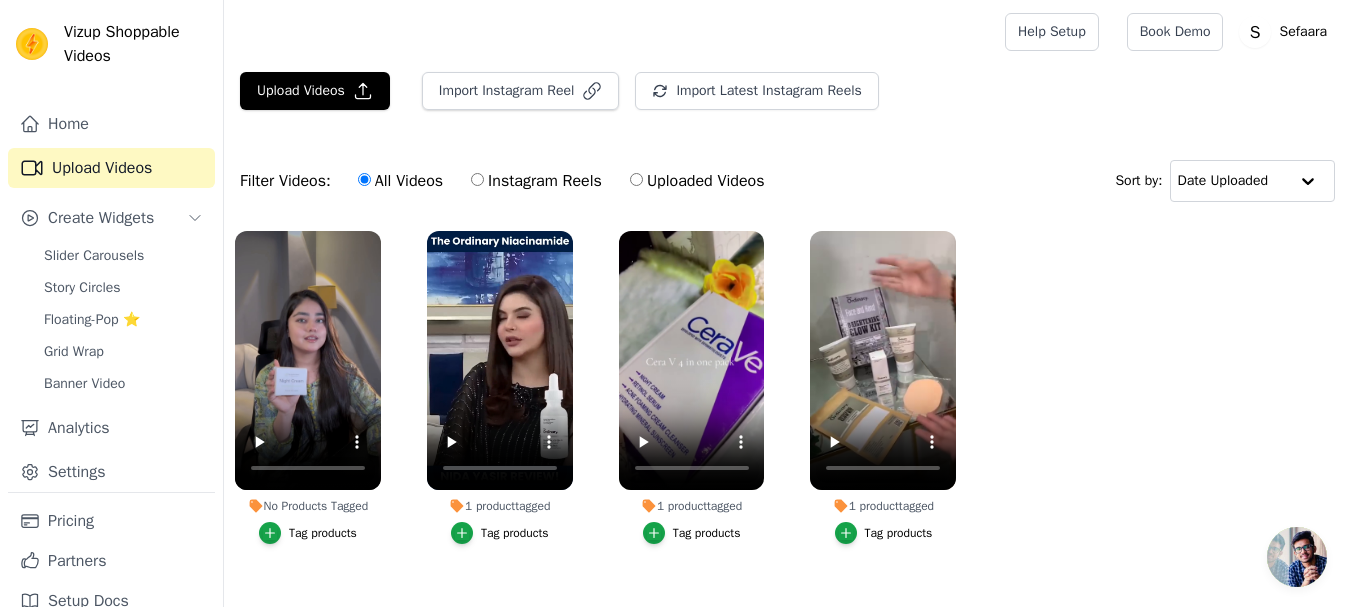 click on "Tag products" at bounding box center [323, 533] 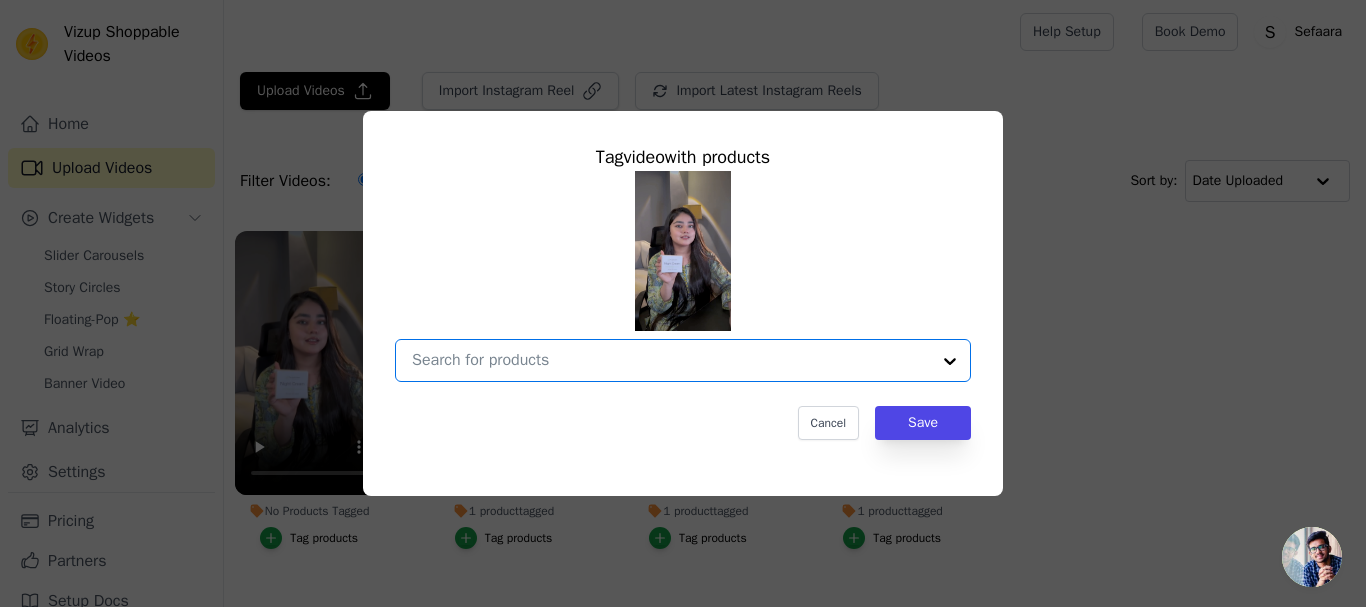 click on "No Products Tagged     Tag  video  with products       Option undefined, selected.   Select is focused, type to refine list, press down to open the menu.                   Cancel   Save     Tag products" at bounding box center (671, 360) 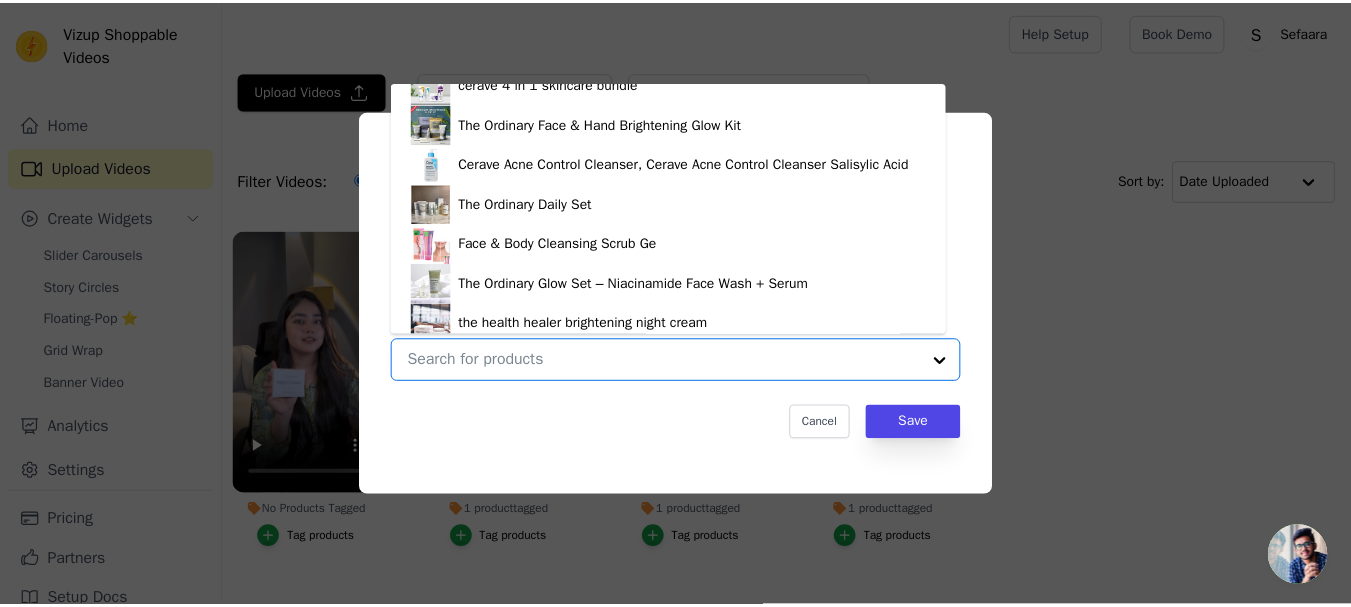 scroll, scrollTop: 188, scrollLeft: 0, axis: vertical 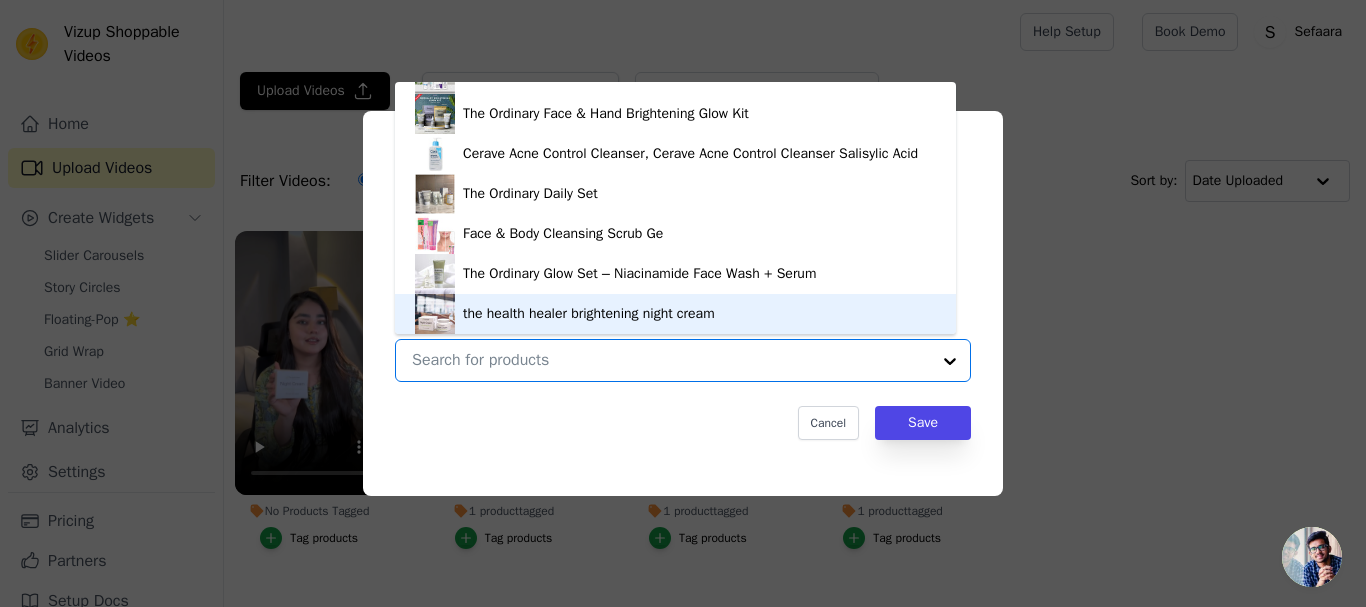 click on "the health healer brightening night cream" at bounding box center [675, 314] 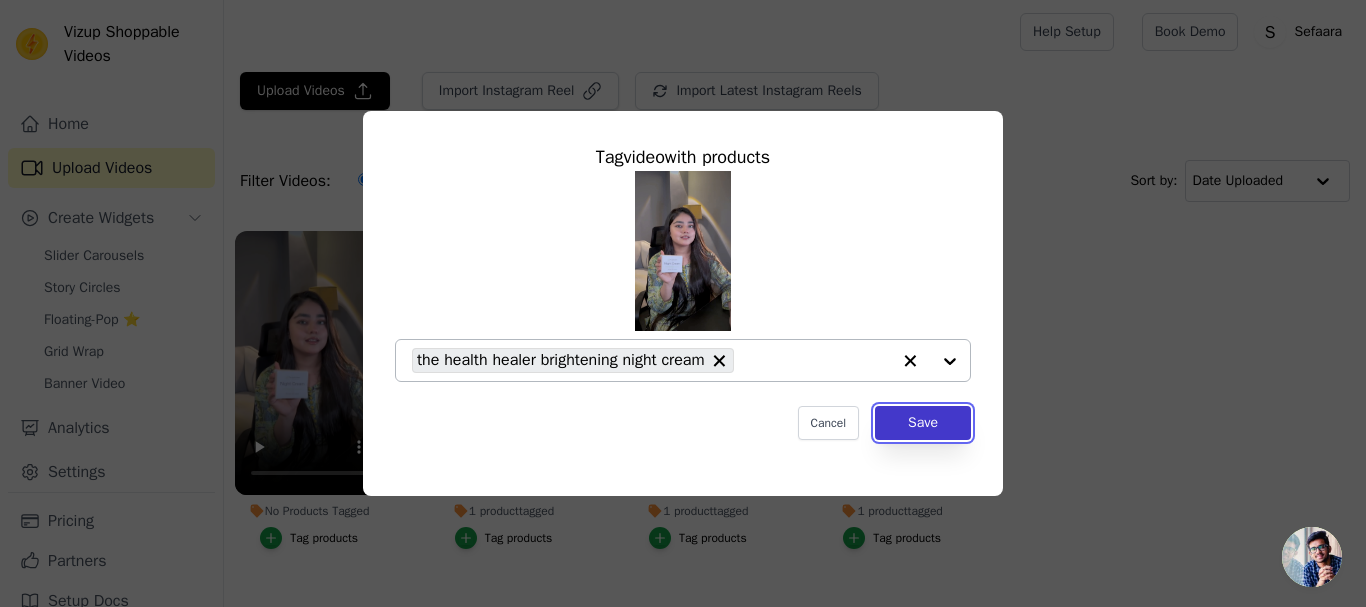 click on "Save" at bounding box center (923, 423) 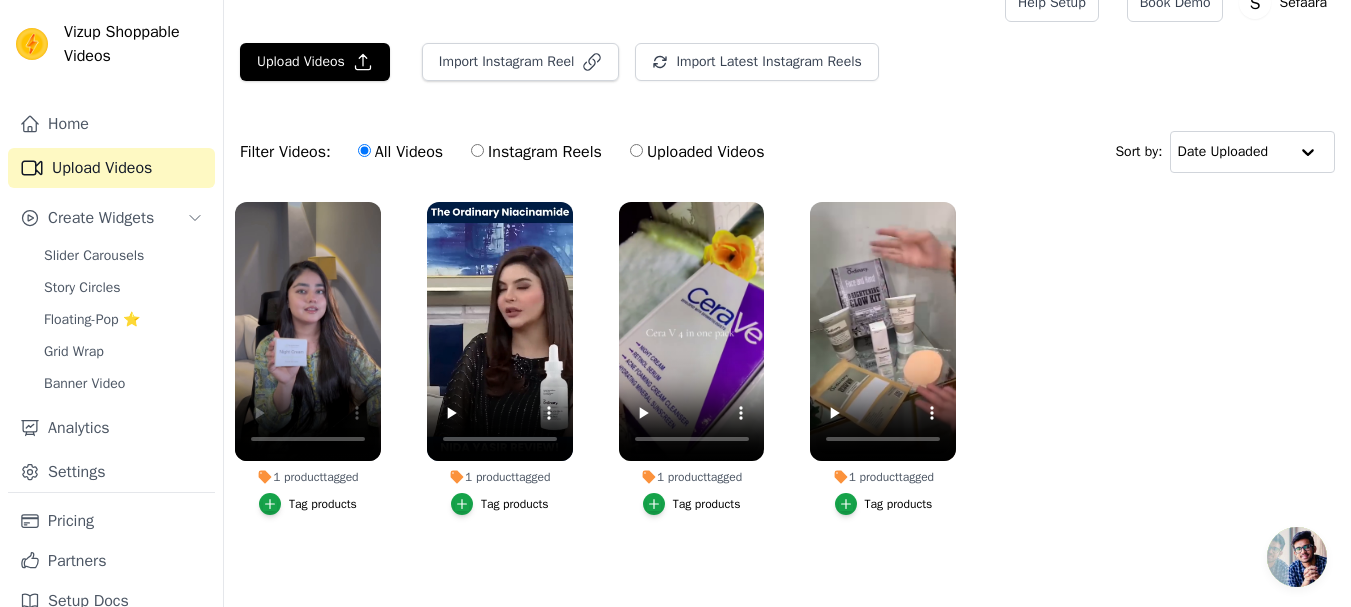 scroll, scrollTop: 7, scrollLeft: 0, axis: vertical 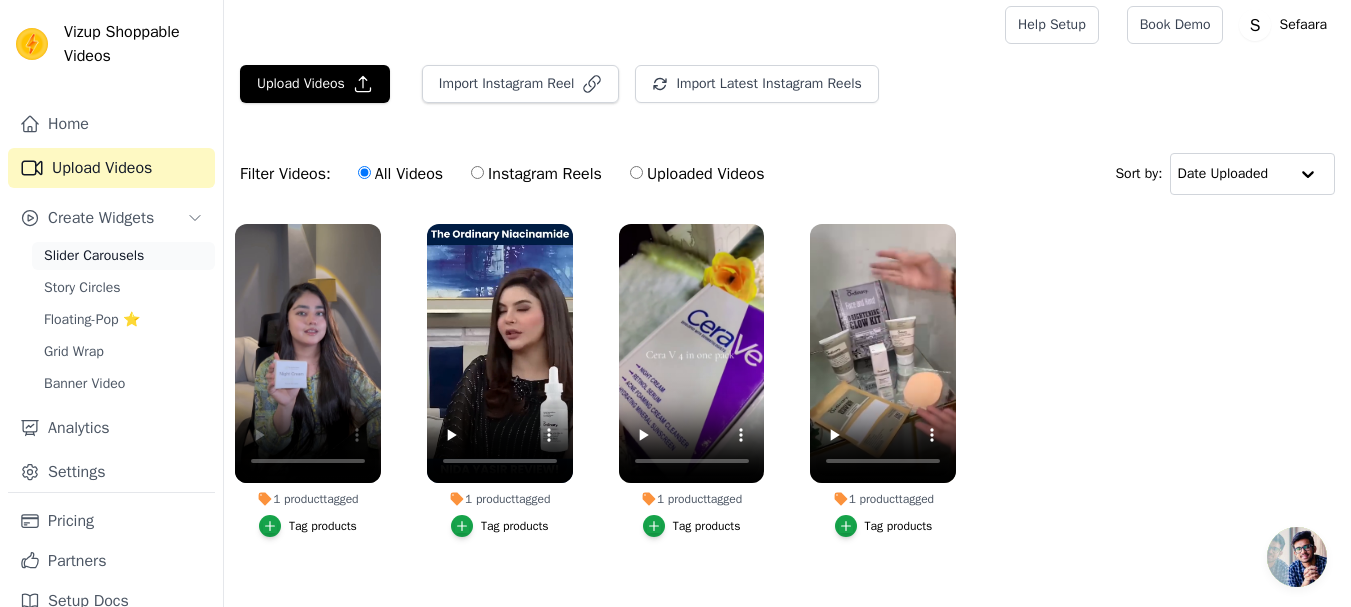 click on "Slider Carousels" at bounding box center (94, 256) 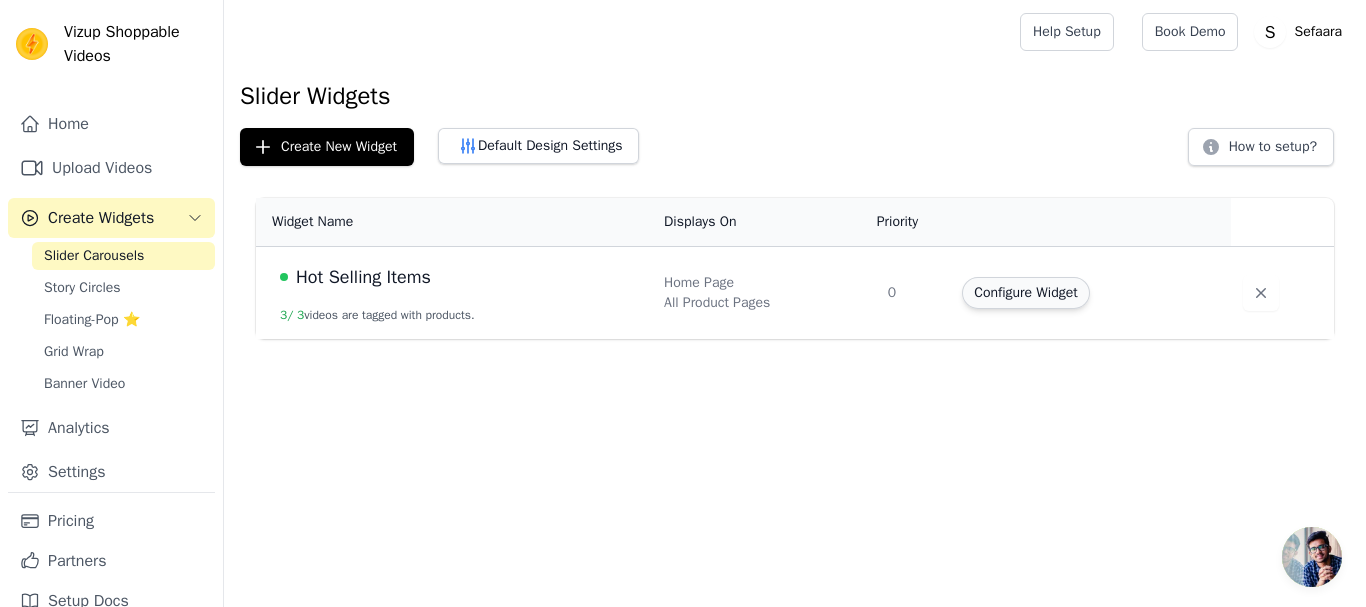 click on "Configure Widget" at bounding box center (1025, 293) 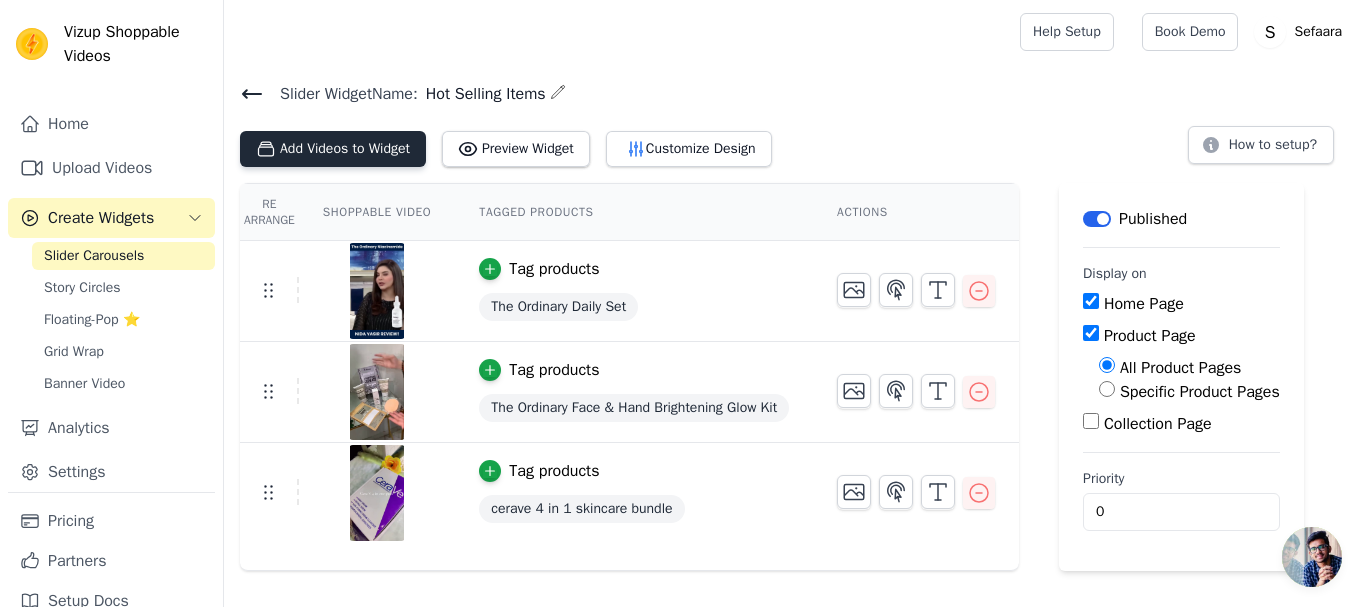 click on "Add Videos to Widget" at bounding box center [333, 149] 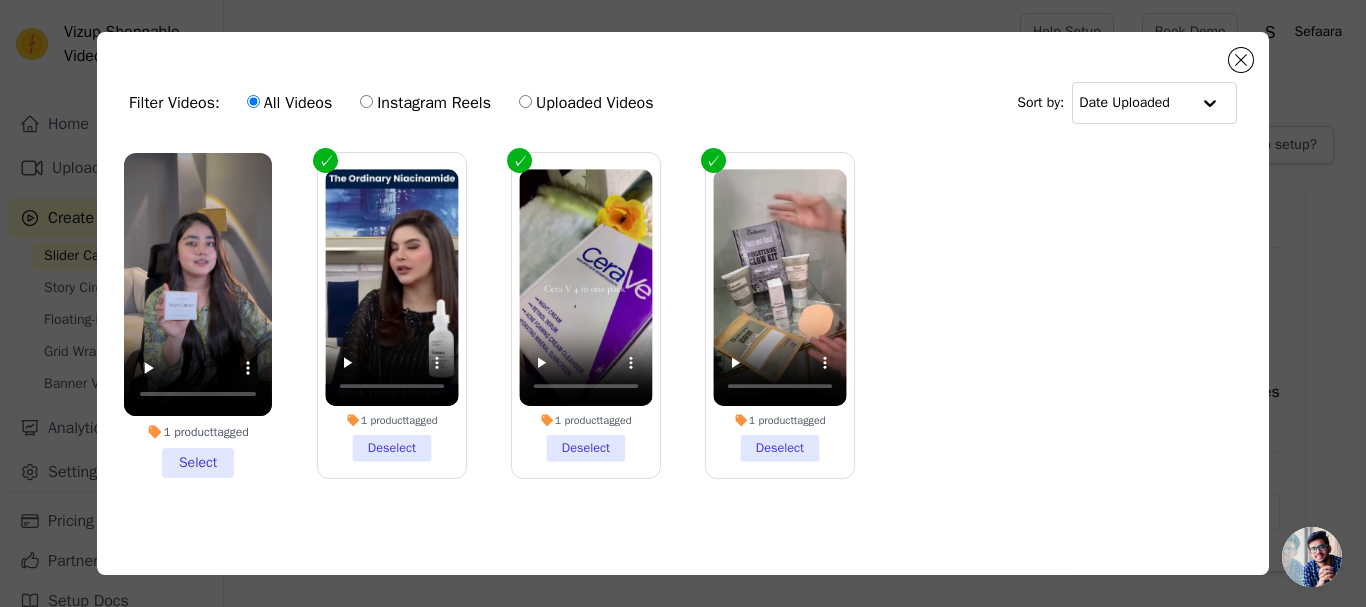 click on "1   product  tagged     Select" at bounding box center [198, 315] 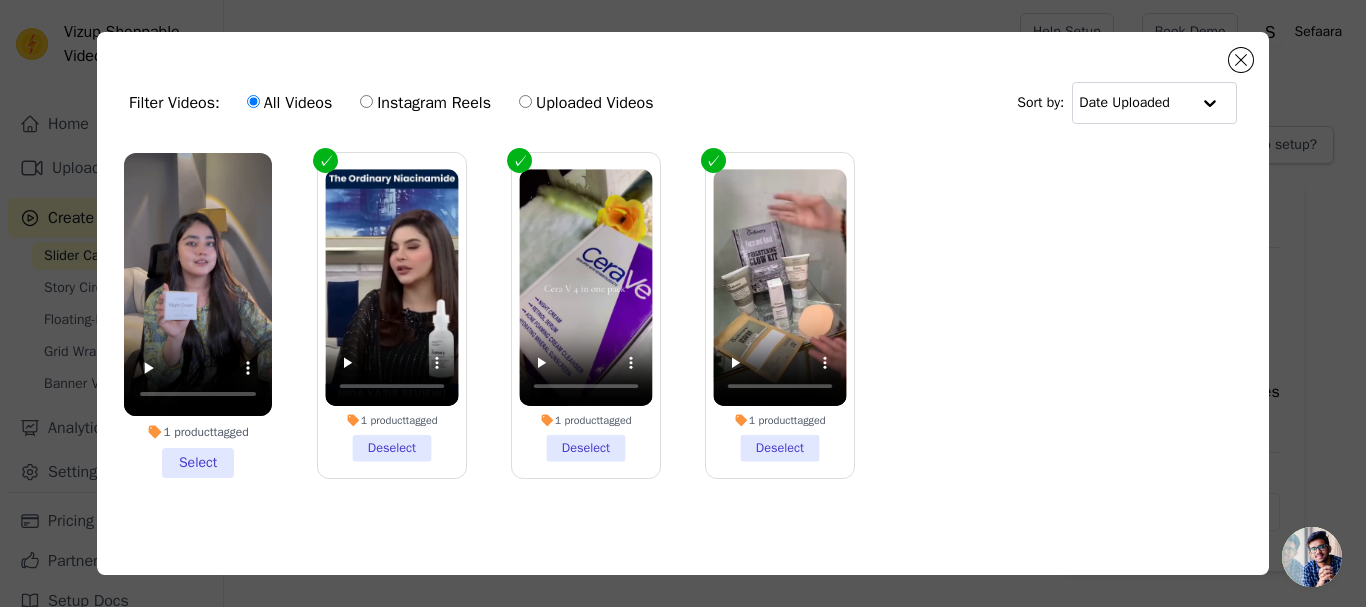 click on "1   product  tagged     Select" at bounding box center (0, 0) 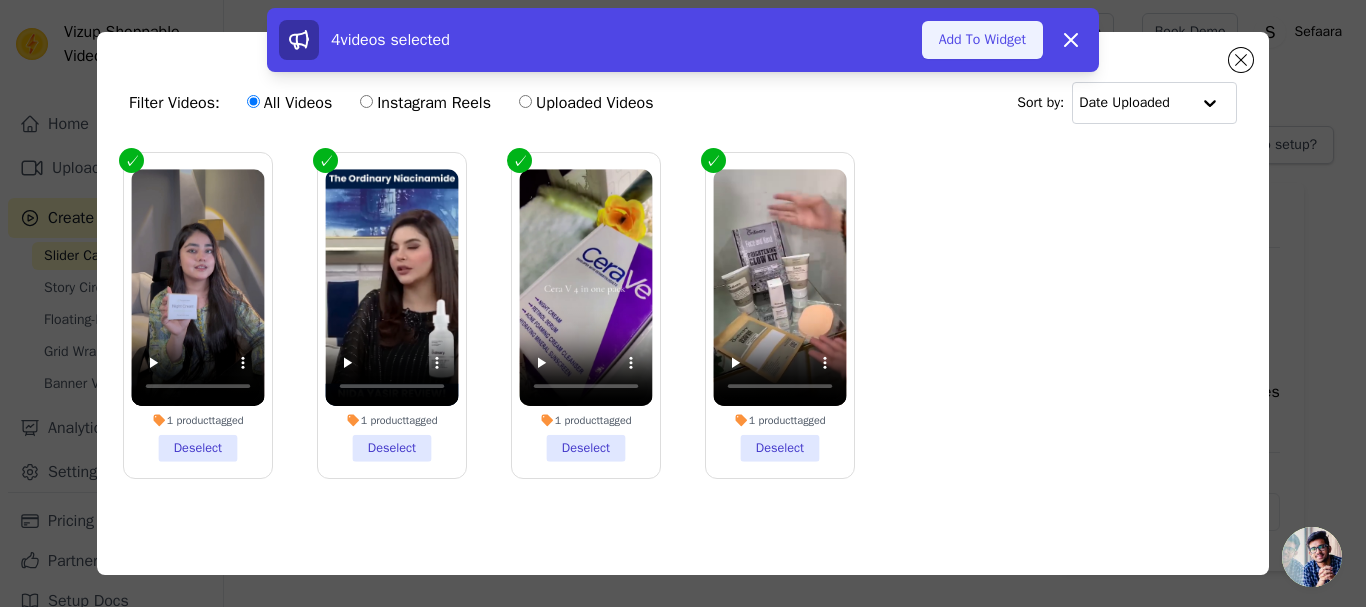click on "Add To Widget" at bounding box center (982, 40) 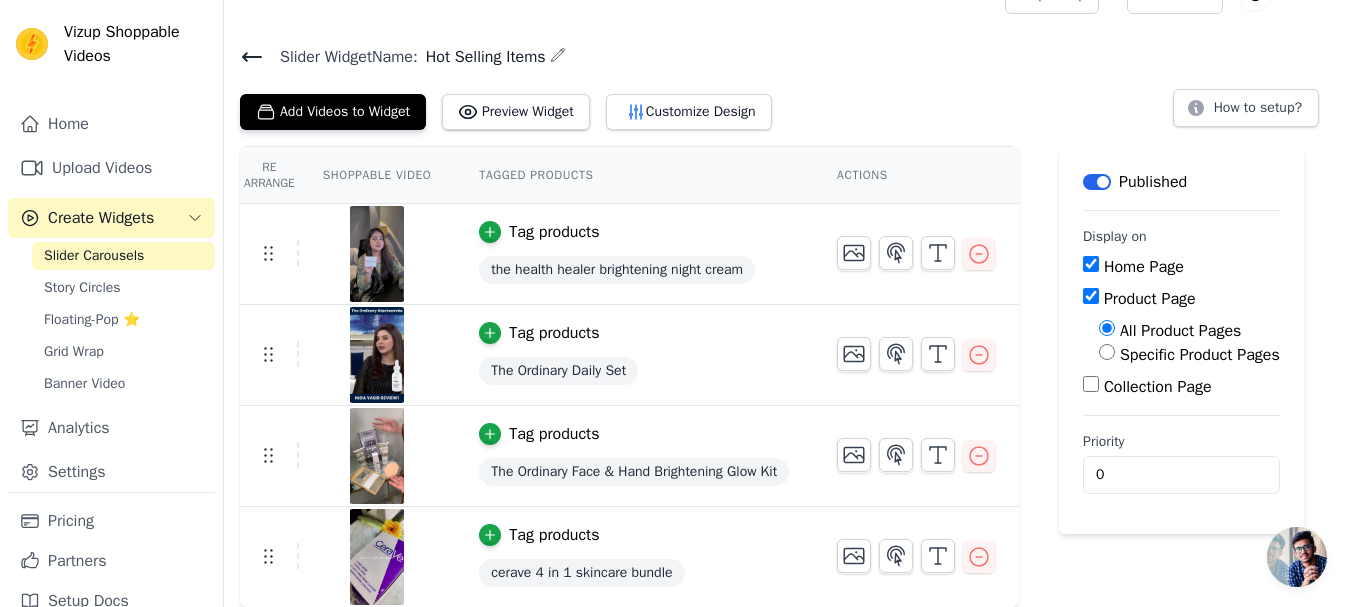 scroll, scrollTop: 0, scrollLeft: 0, axis: both 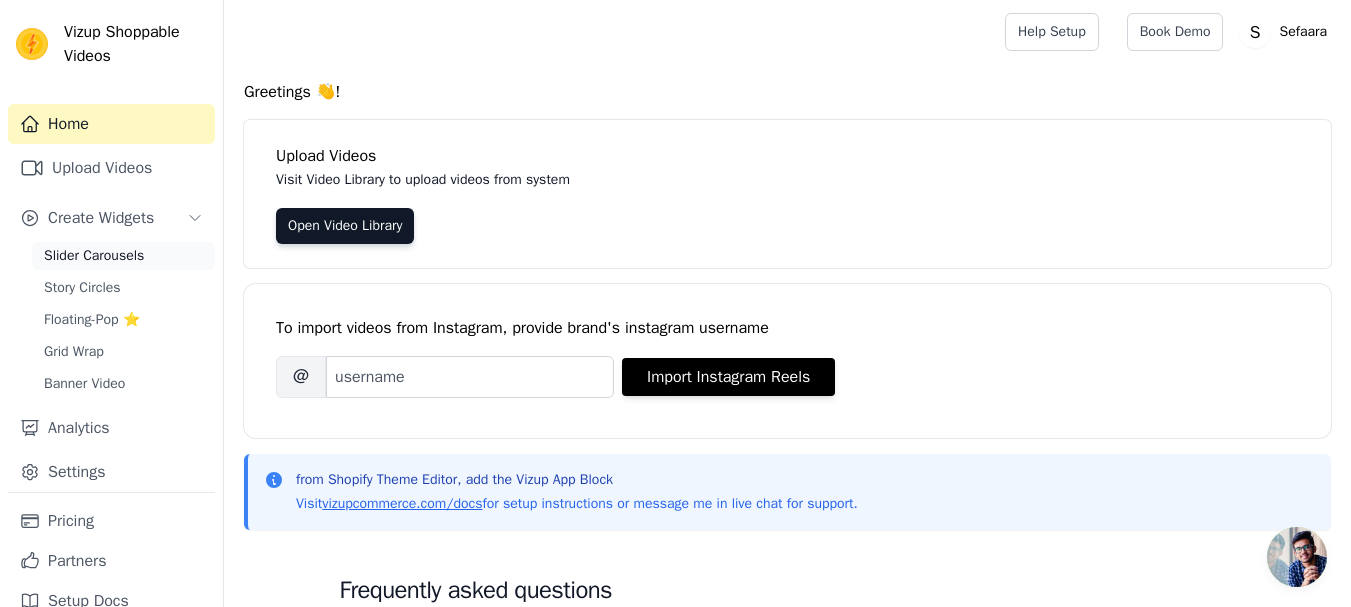 click on "Slider Carousels" at bounding box center [94, 256] 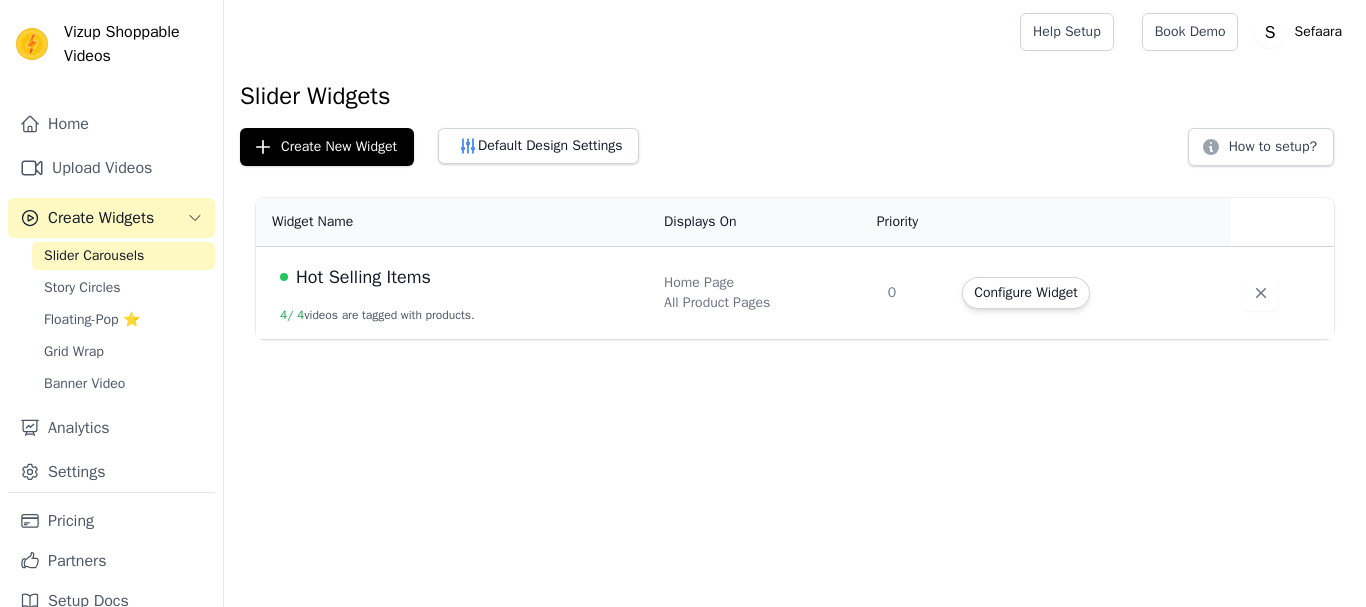 scroll, scrollTop: 0, scrollLeft: 0, axis: both 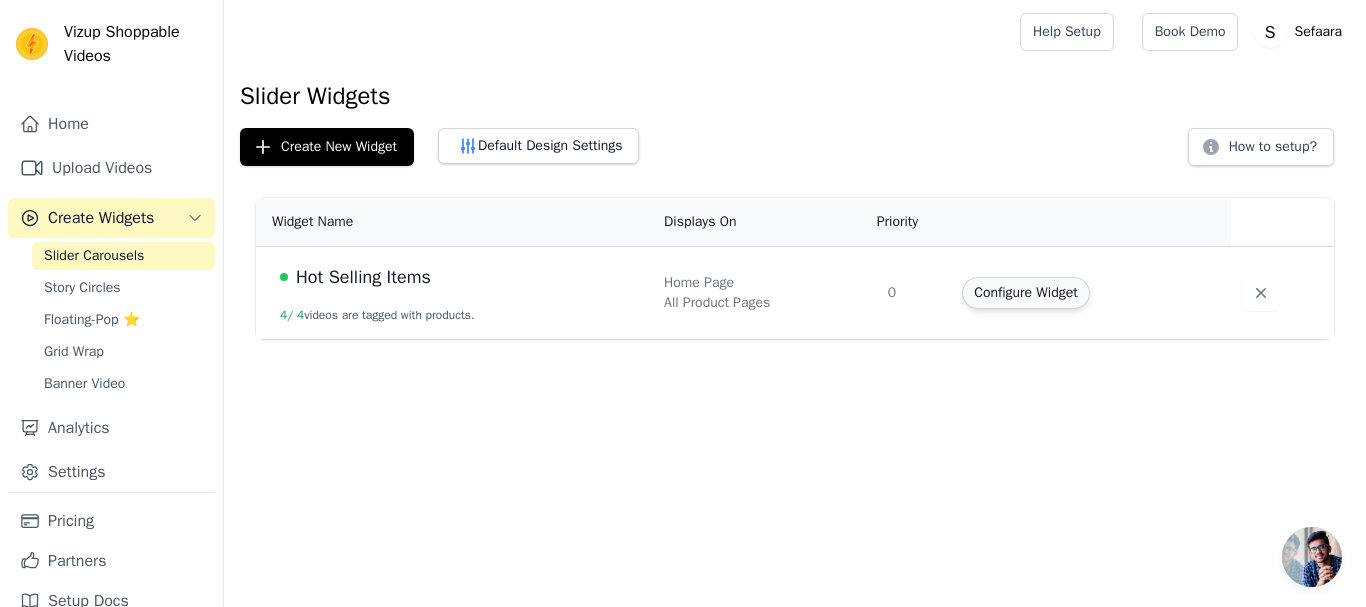 click on "Configure Widget" at bounding box center (1025, 293) 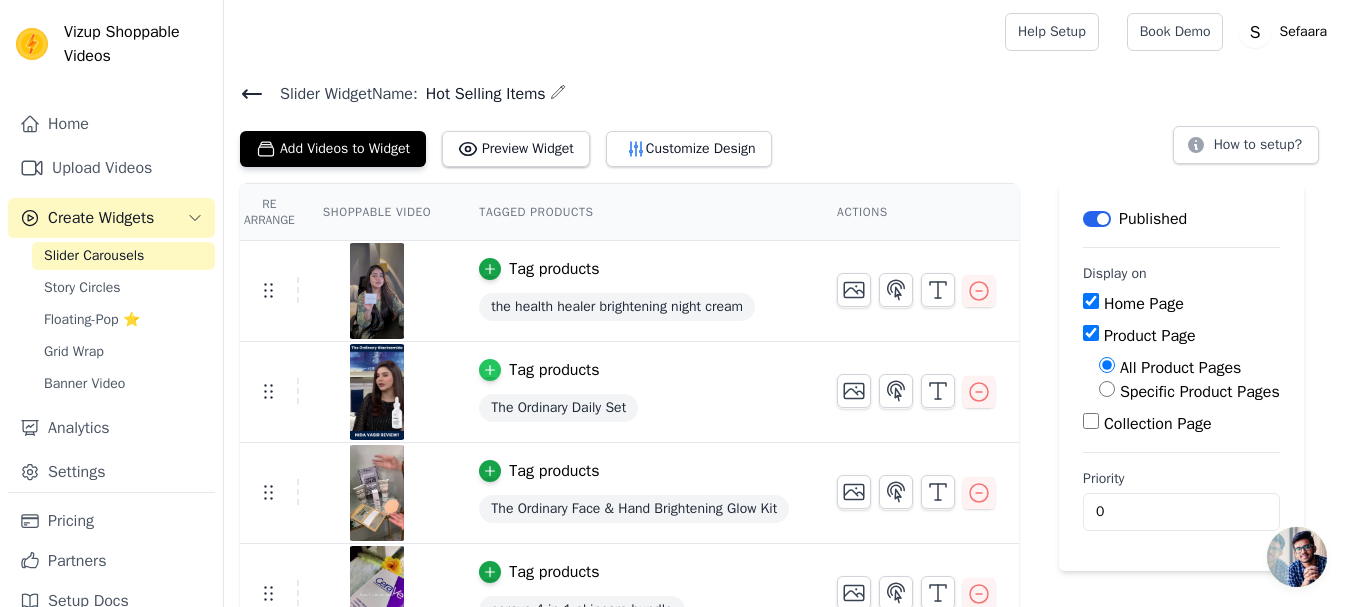 click 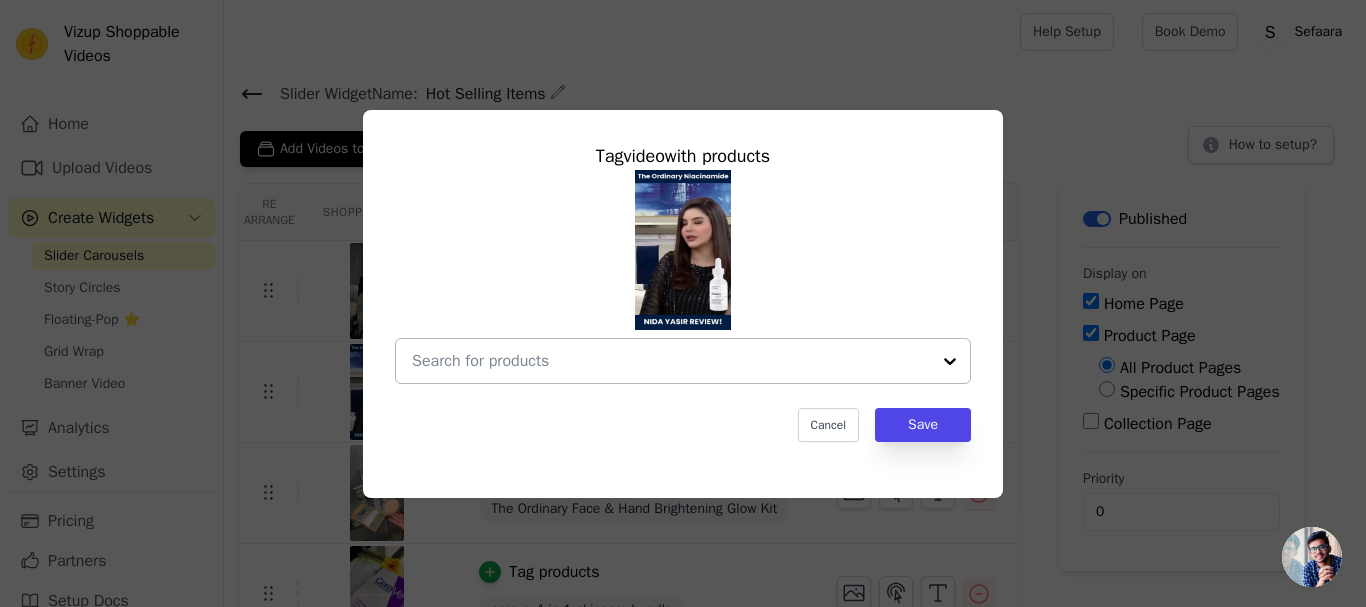 click at bounding box center [950, 361] 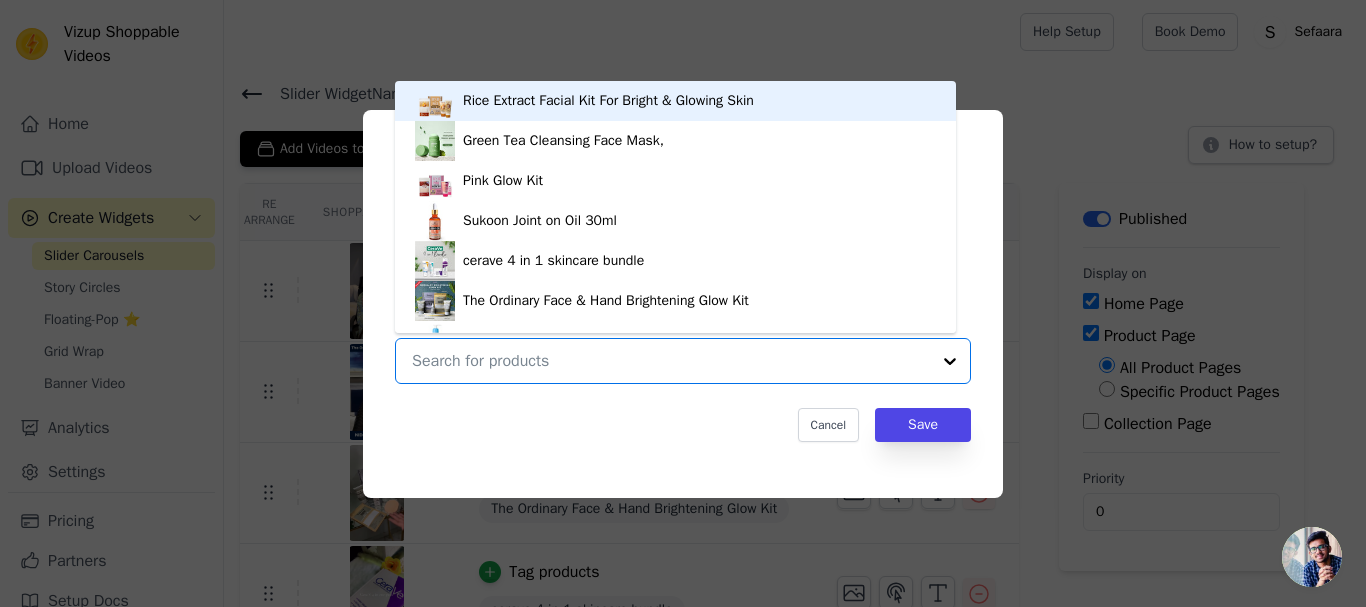 scroll, scrollTop: 28, scrollLeft: 0, axis: vertical 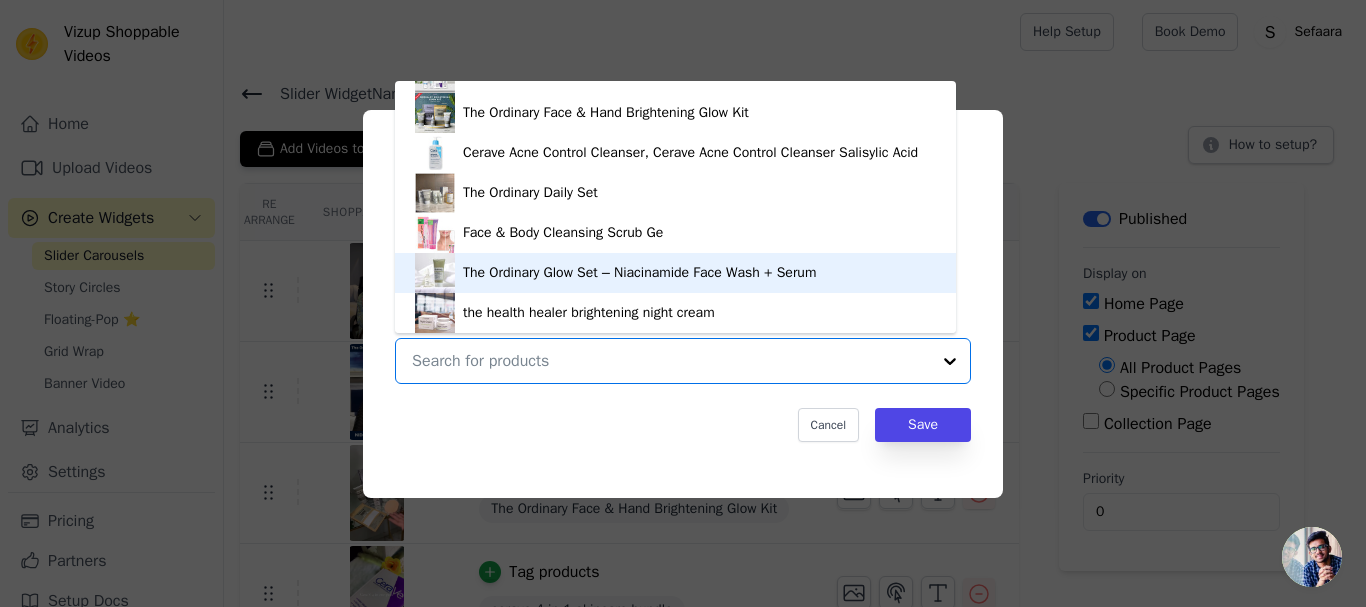 click on "The Ordinary Glow Set – Niacinamide Face Wash + Serum" at bounding box center [639, 273] 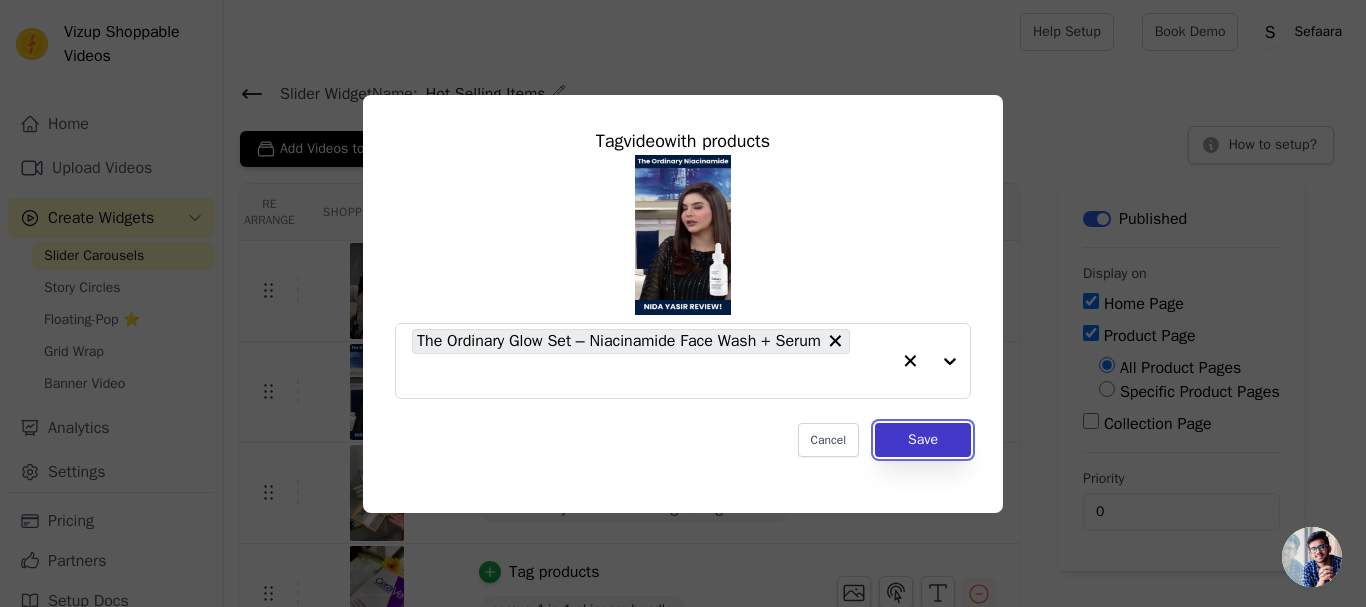 click on "Save" at bounding box center [923, 440] 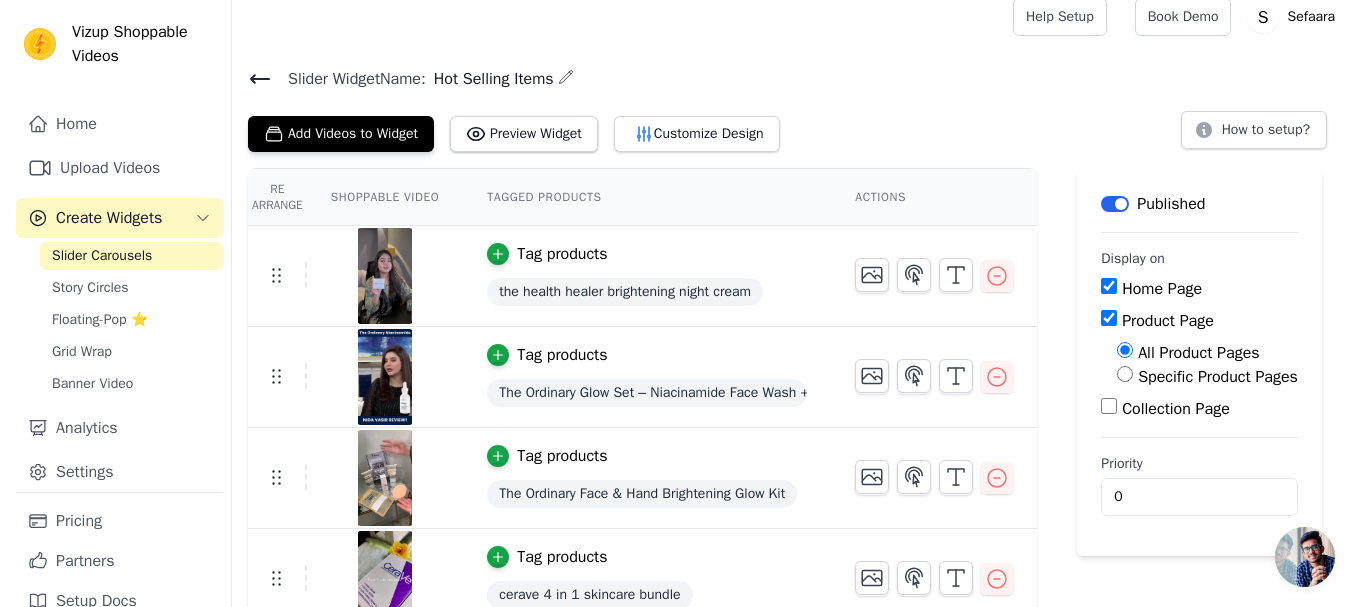 scroll, scrollTop: 0, scrollLeft: 0, axis: both 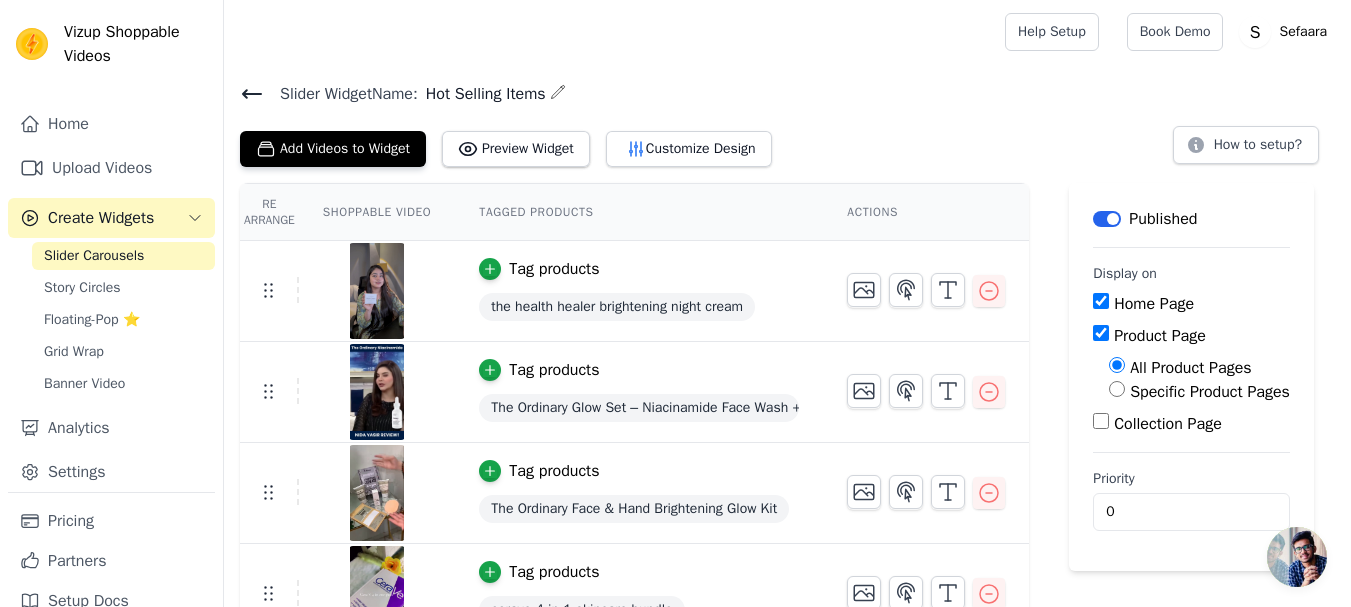 click 